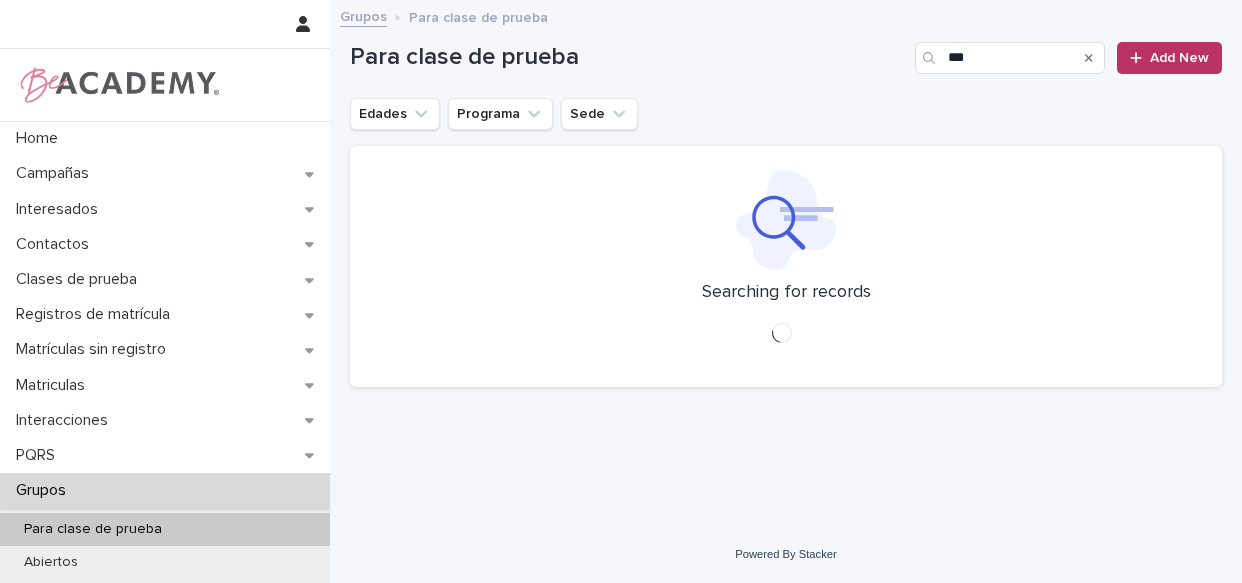 scroll, scrollTop: 0, scrollLeft: 0, axis: both 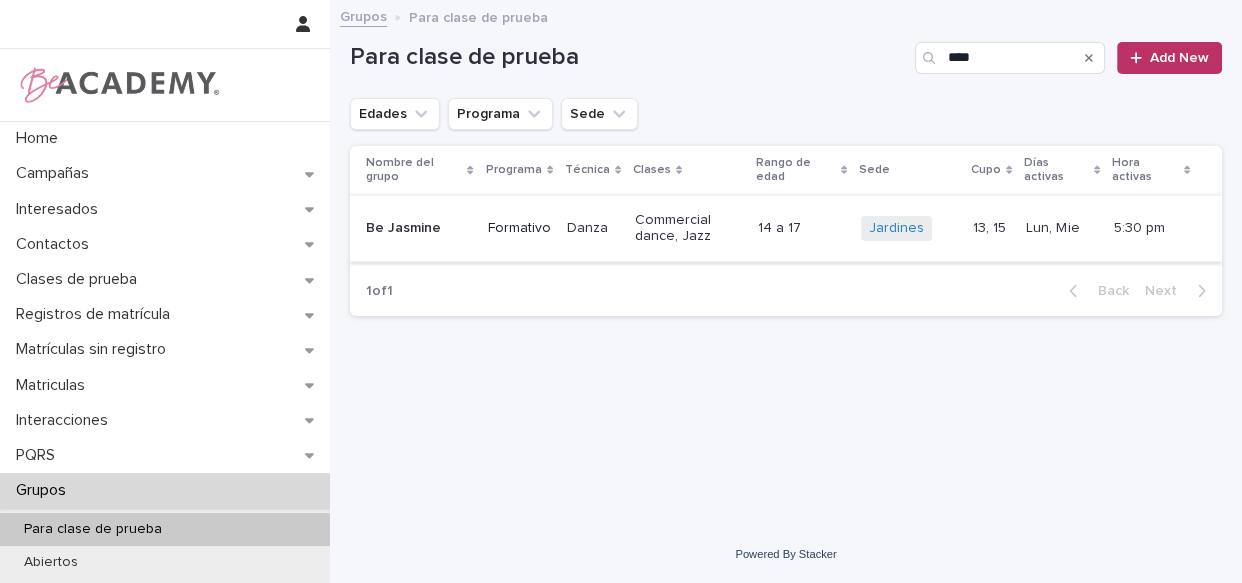 type on "****" 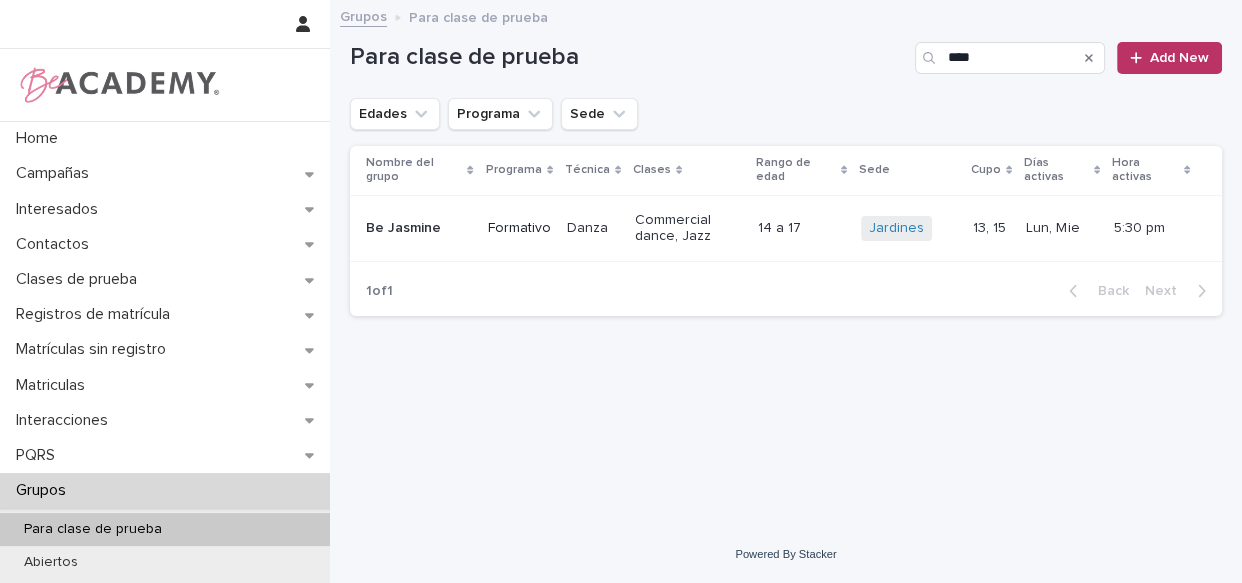 click on "14   a 17   14   a 17" at bounding box center (802, 228) 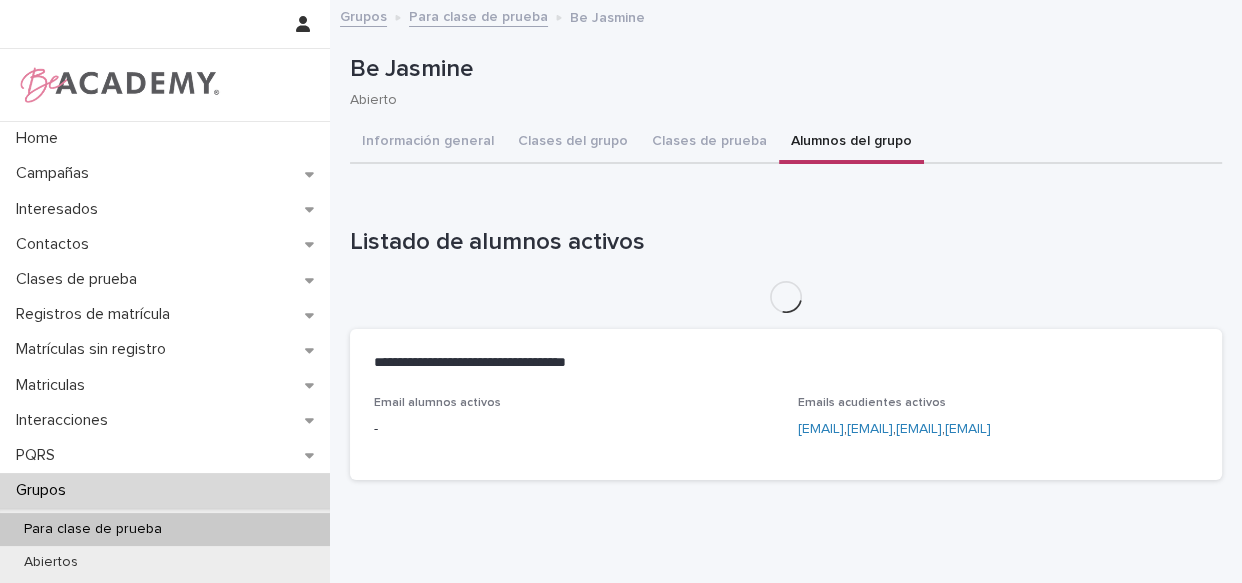 click on "Alumnos del grupo" at bounding box center (851, 143) 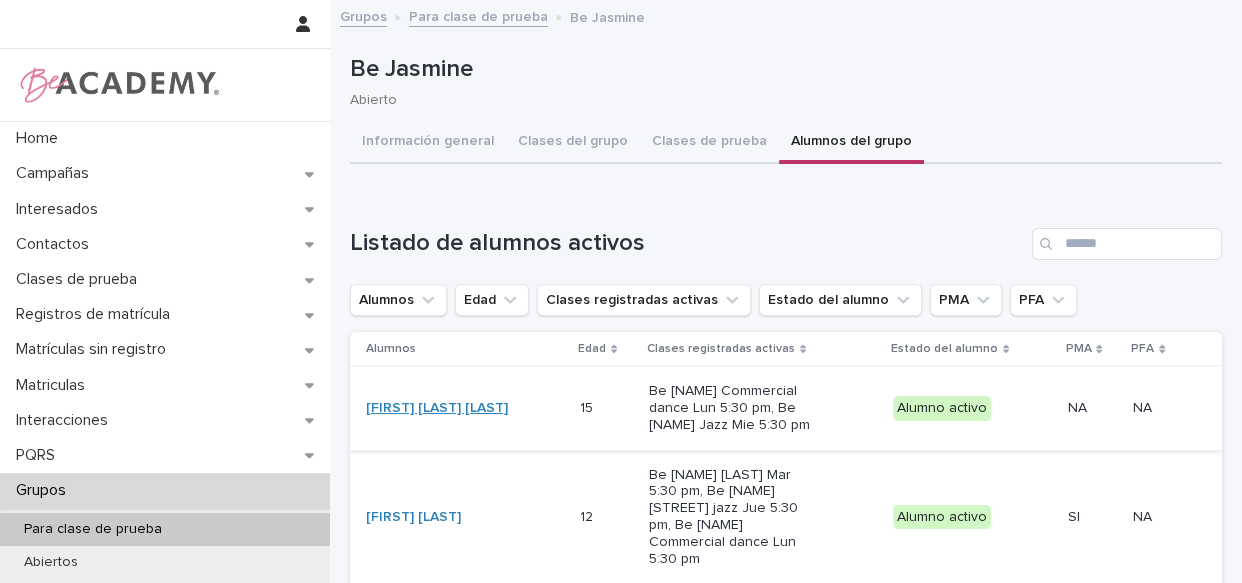 click on "[FIRST] [LAST] [LAST]" at bounding box center (437, 408) 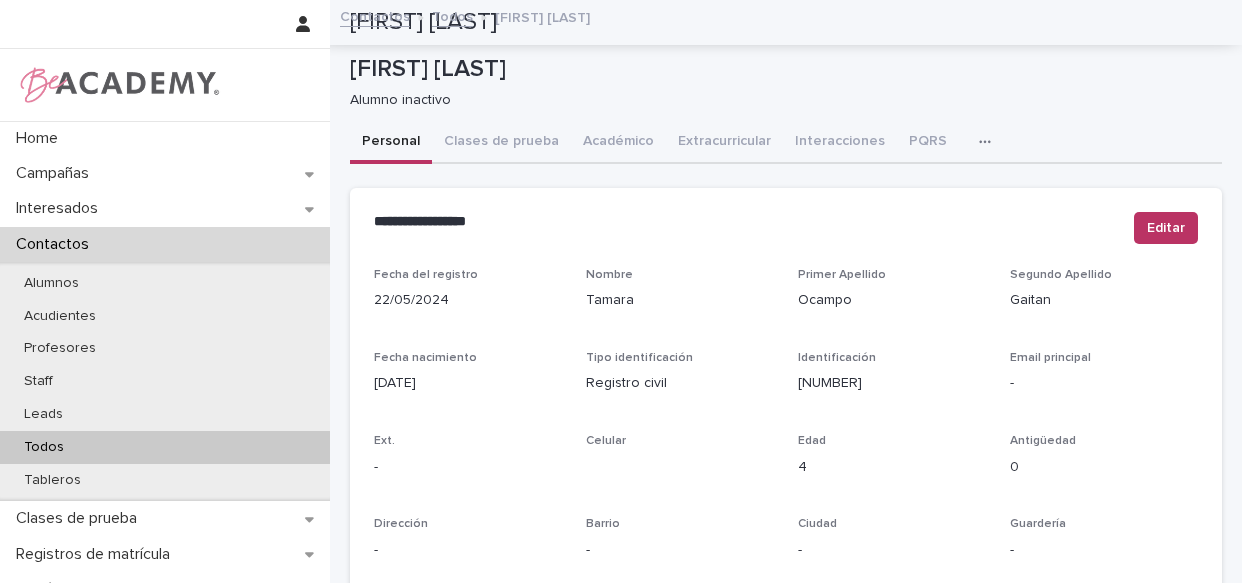 scroll, scrollTop: 0, scrollLeft: 0, axis: both 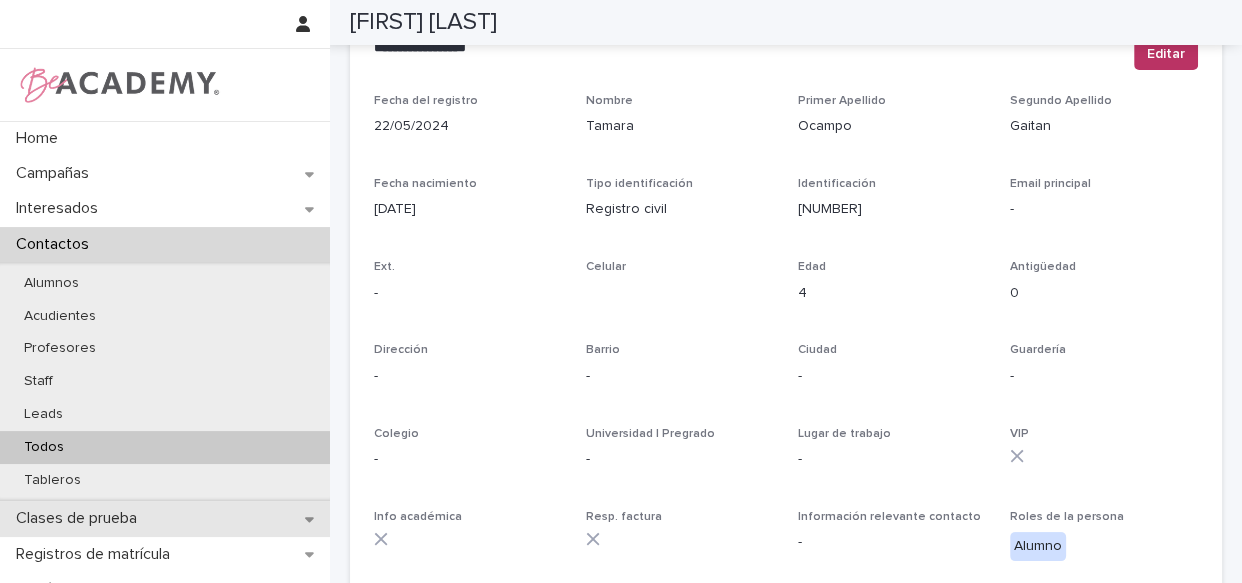 click on "Clases de prueba" at bounding box center (80, 518) 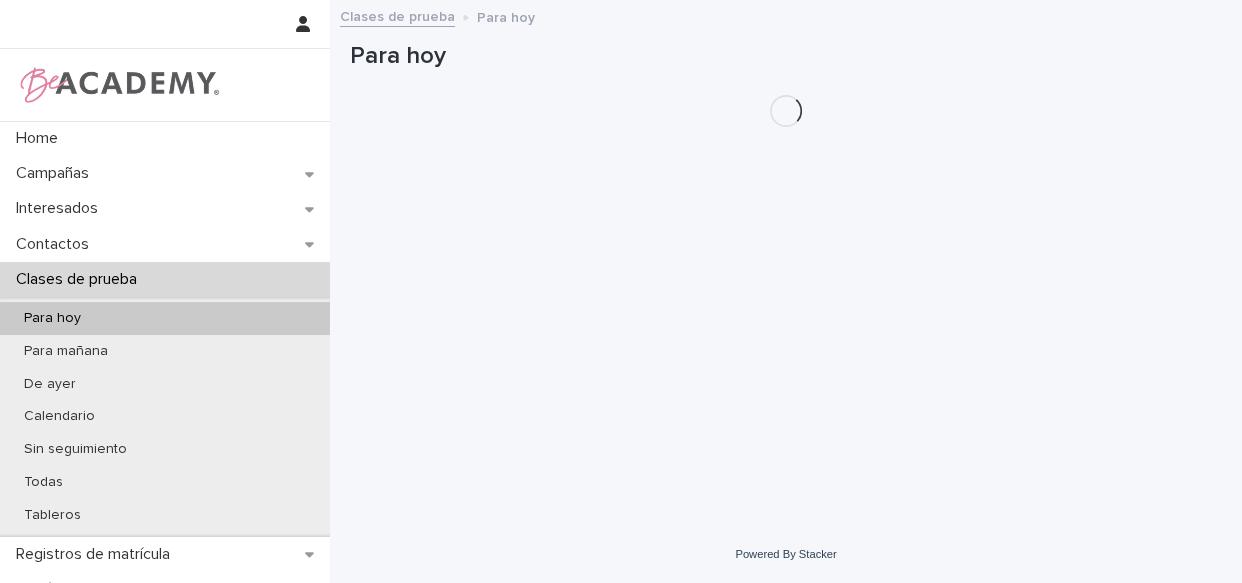 scroll, scrollTop: 0, scrollLeft: 0, axis: both 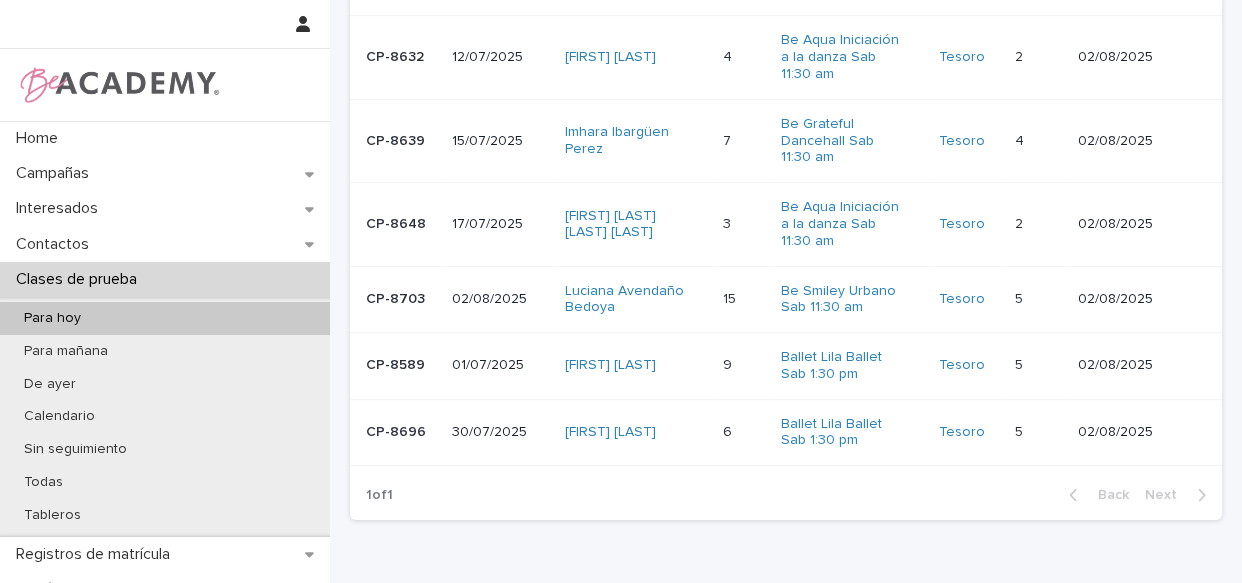 click on "Emily Salazar Giraldo" at bounding box center (636, 432) 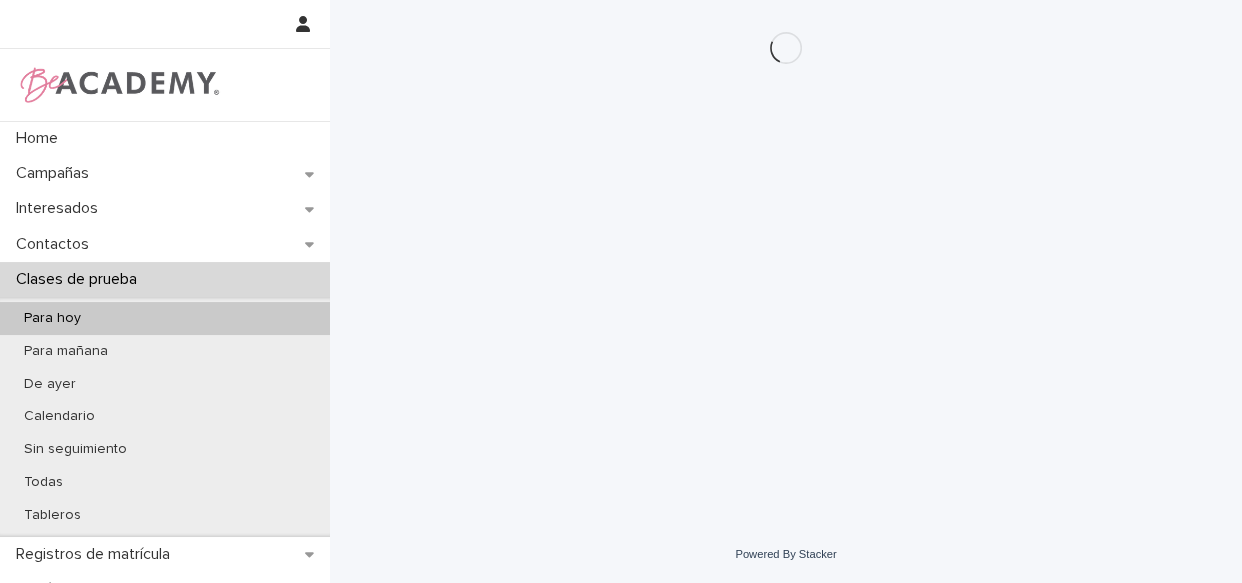 scroll, scrollTop: 0, scrollLeft: 0, axis: both 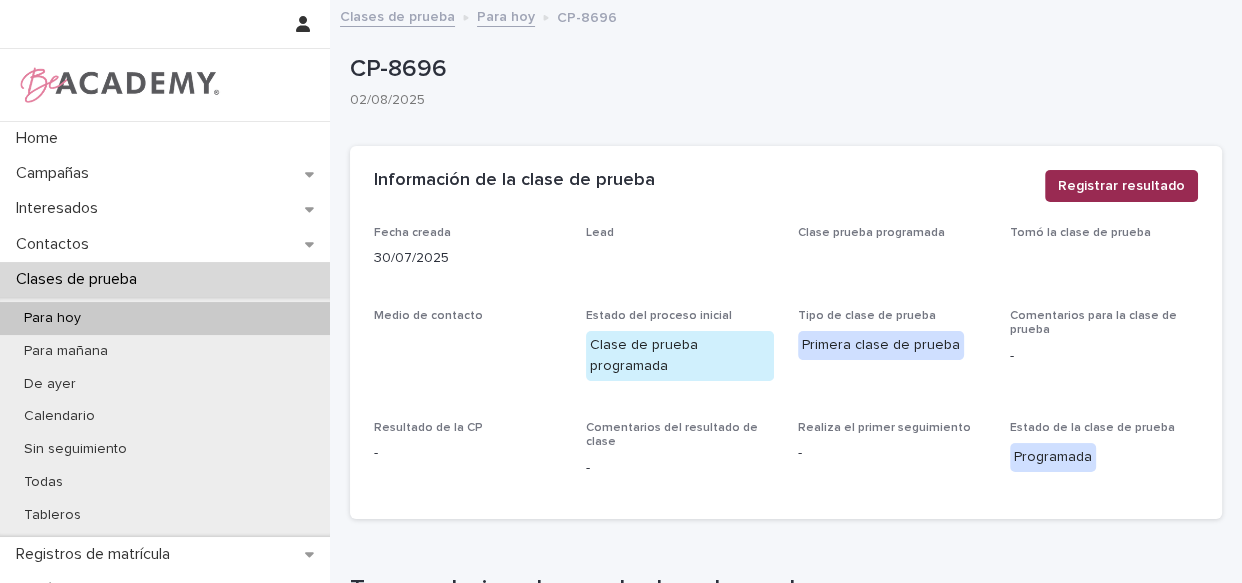 click on "Registrar resultado" at bounding box center (1121, 186) 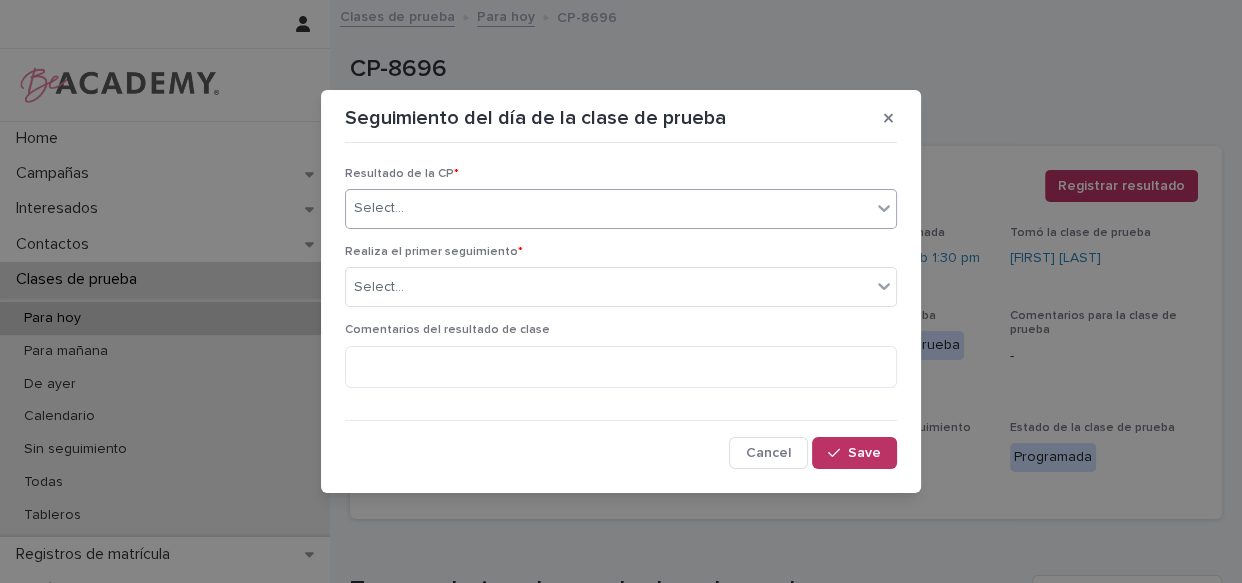 click on "Select..." at bounding box center (608, 208) 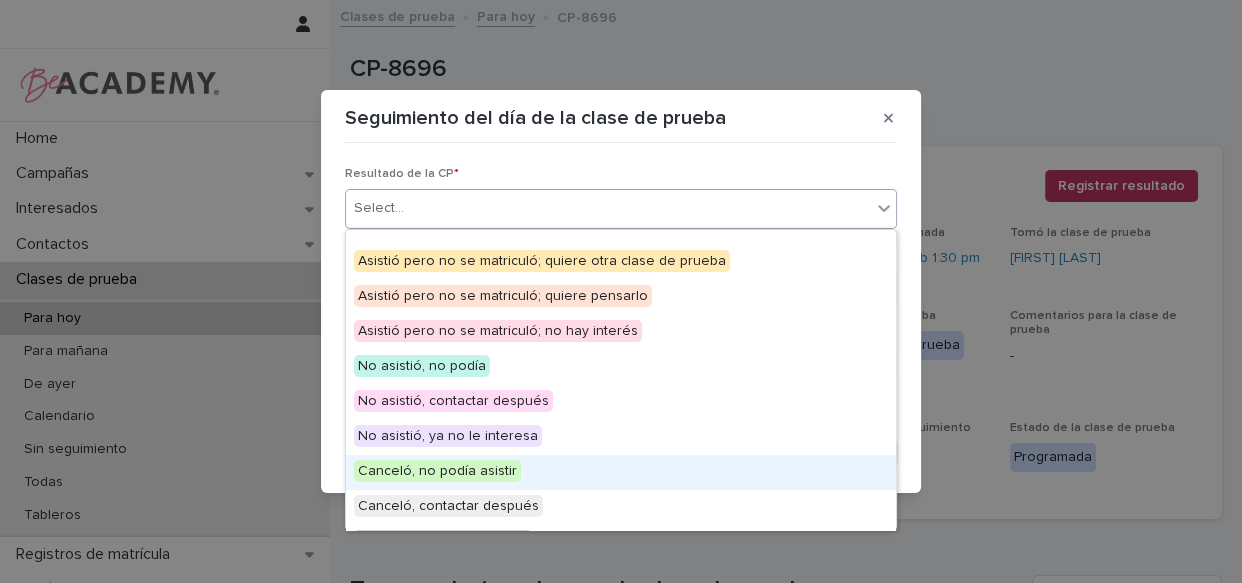 scroll, scrollTop: 155, scrollLeft: 0, axis: vertical 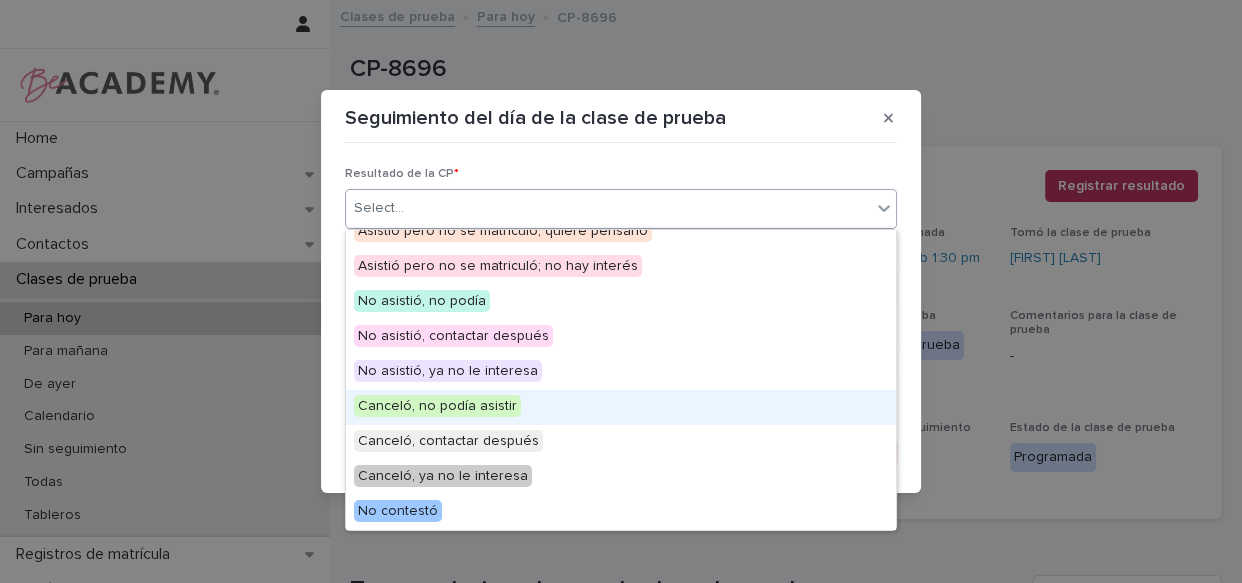 click on "Canceló, no podía asistir" at bounding box center [621, 407] 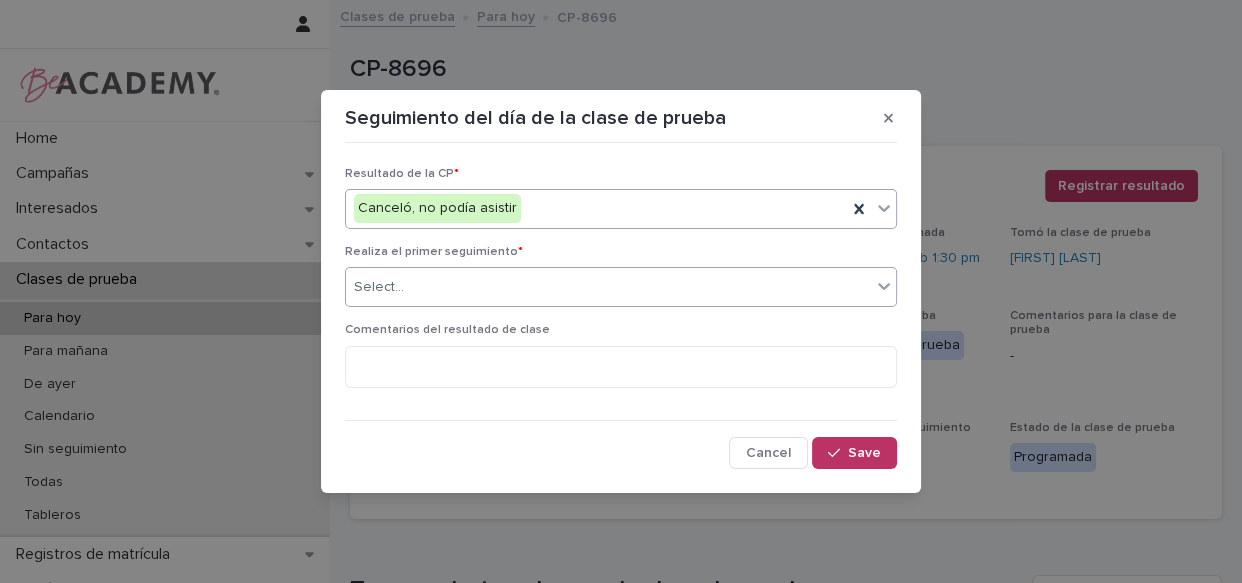 click on "Select..." at bounding box center [608, 287] 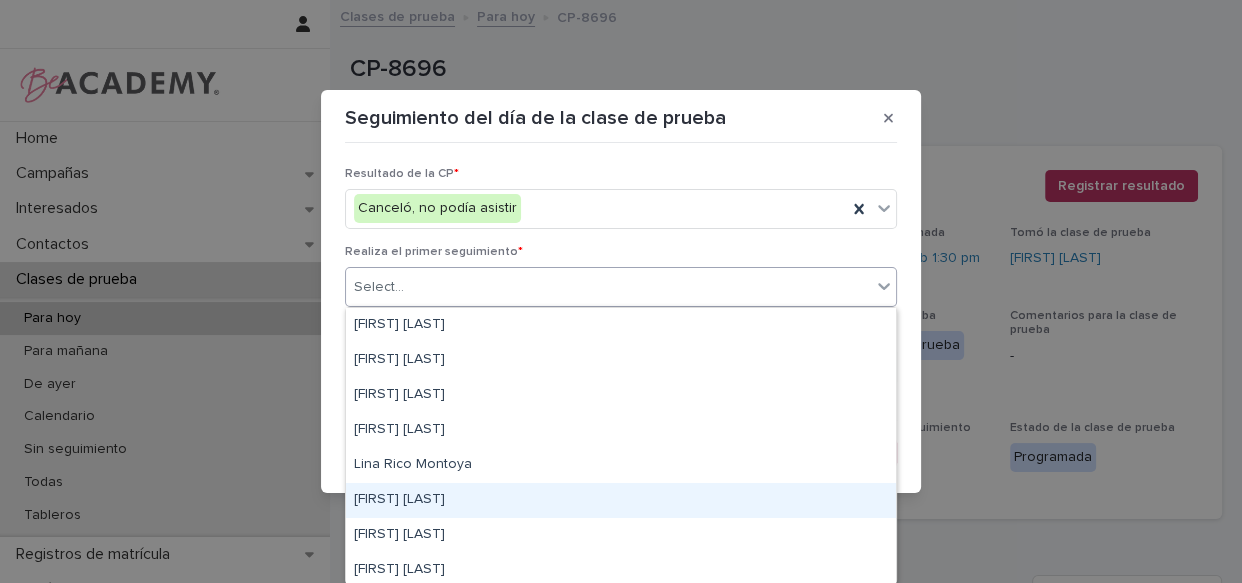 click on "Lizeth Gonzalez Mejia" at bounding box center [621, 500] 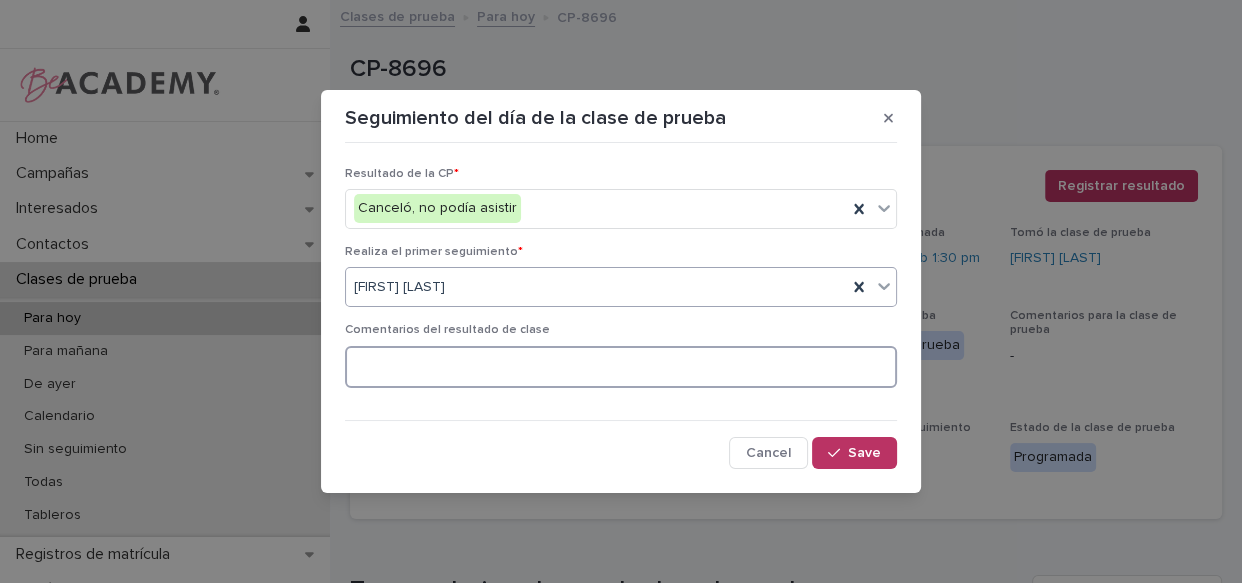 click at bounding box center (621, 367) 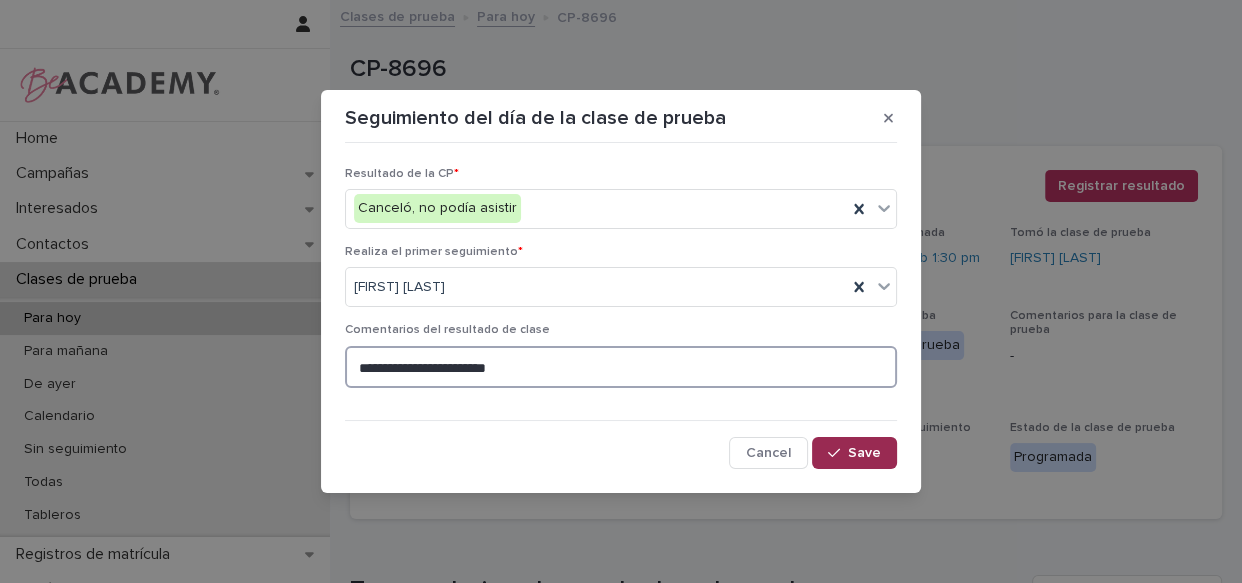 type on "**********" 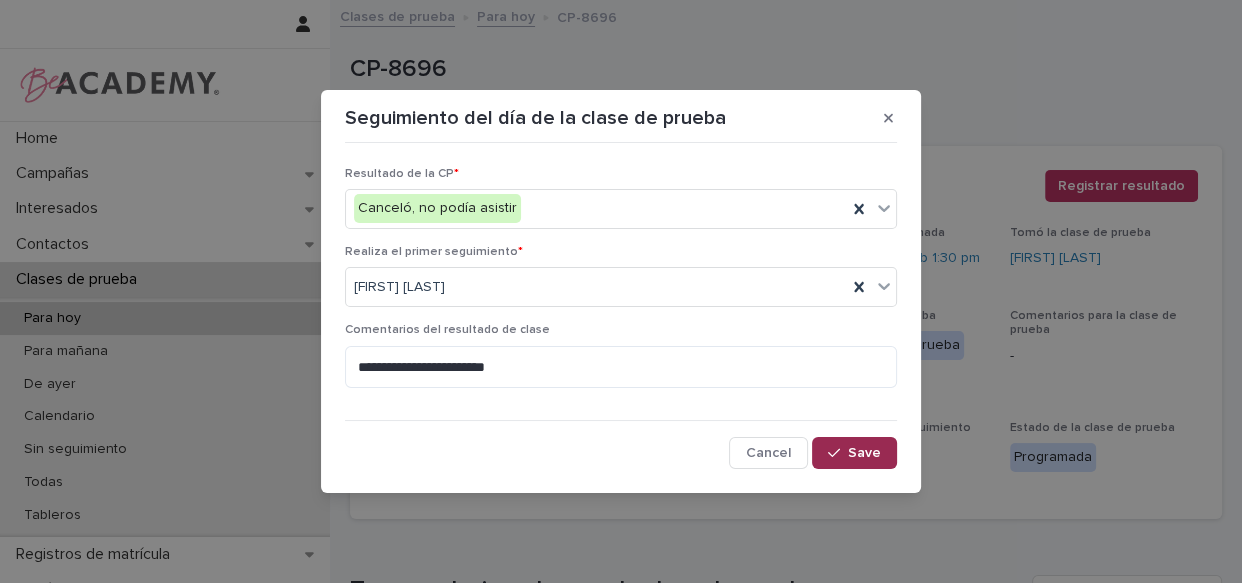click on "Save" at bounding box center (864, 453) 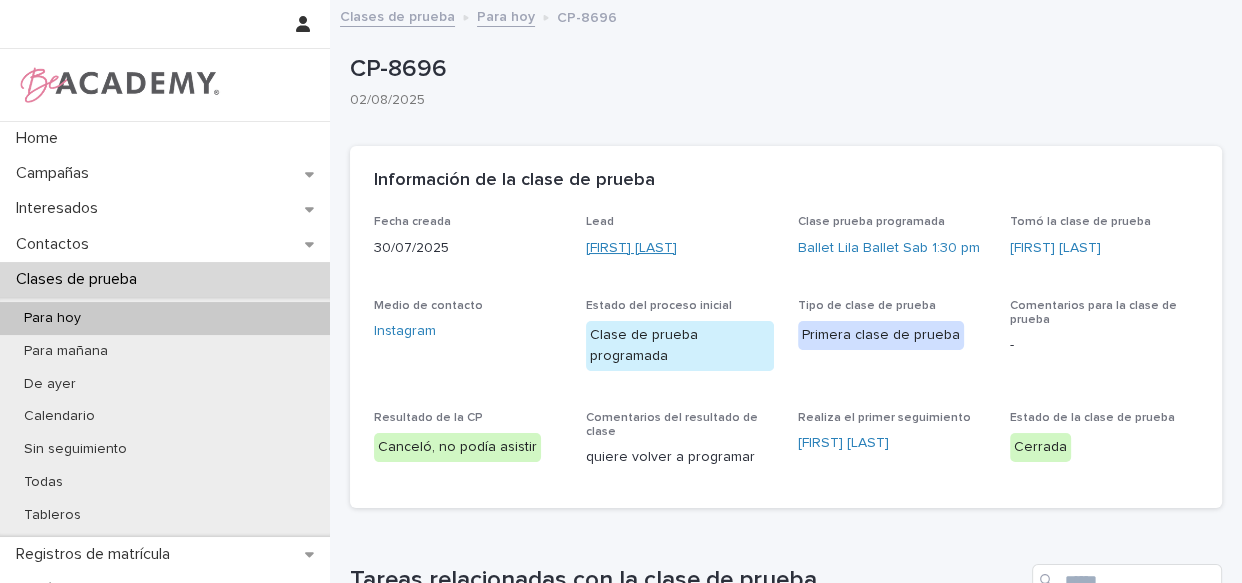 click on "Emily Salazar Giraldo" at bounding box center [631, 248] 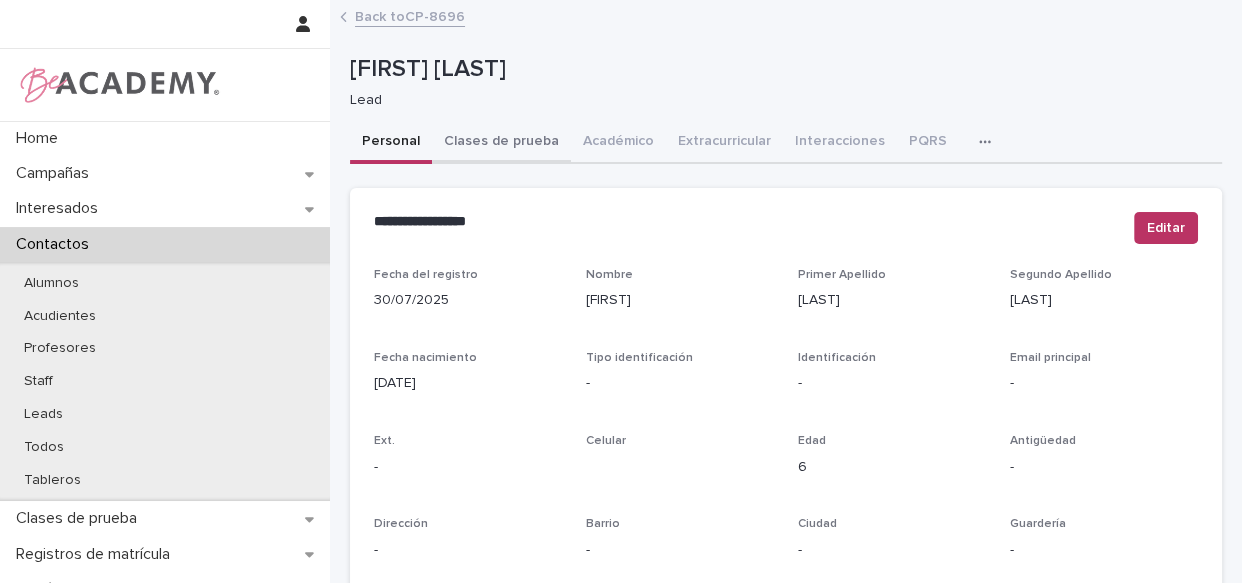 click on "Clases de prueba" at bounding box center (501, 143) 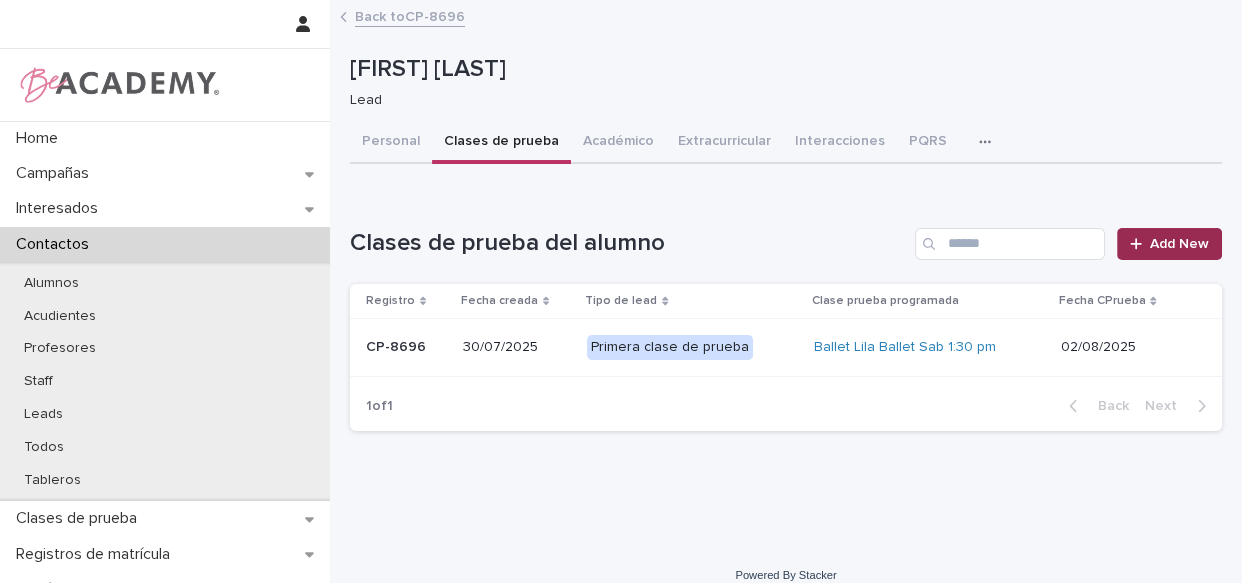 click on "Add New" at bounding box center [1179, 244] 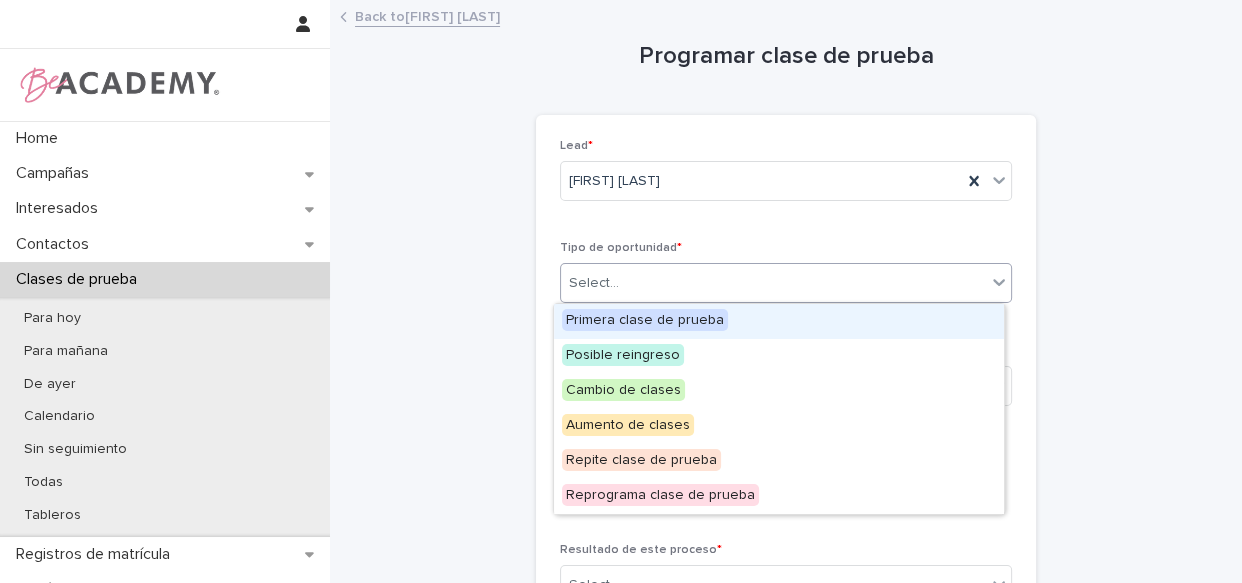 click on "Select..." at bounding box center (773, 283) 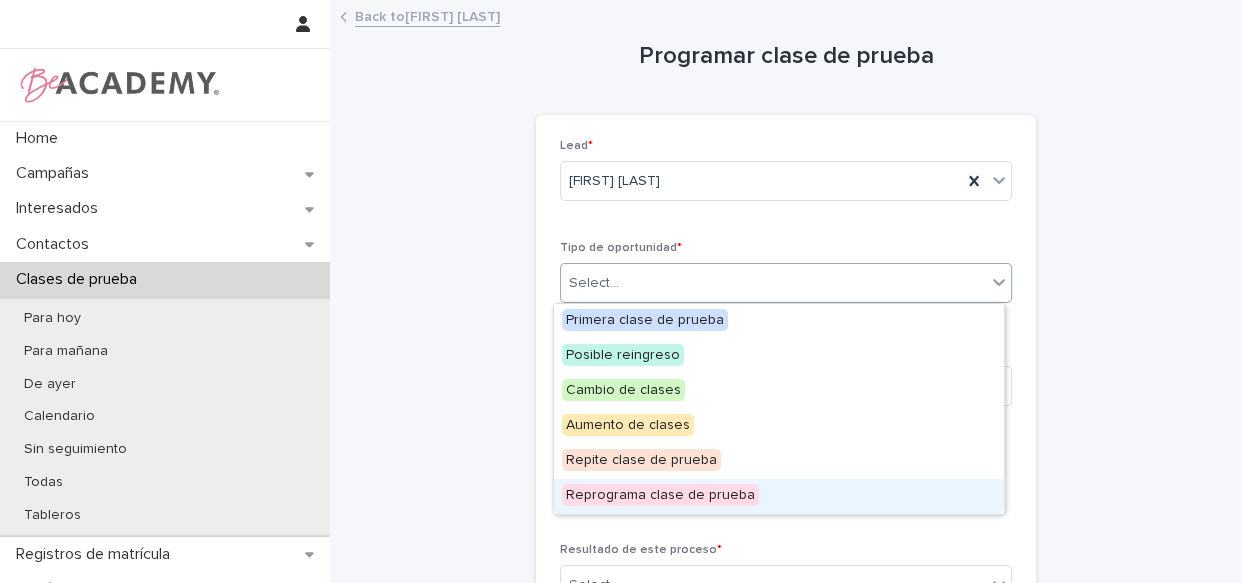 click on "Reprograma clase de prueba" at bounding box center (660, 495) 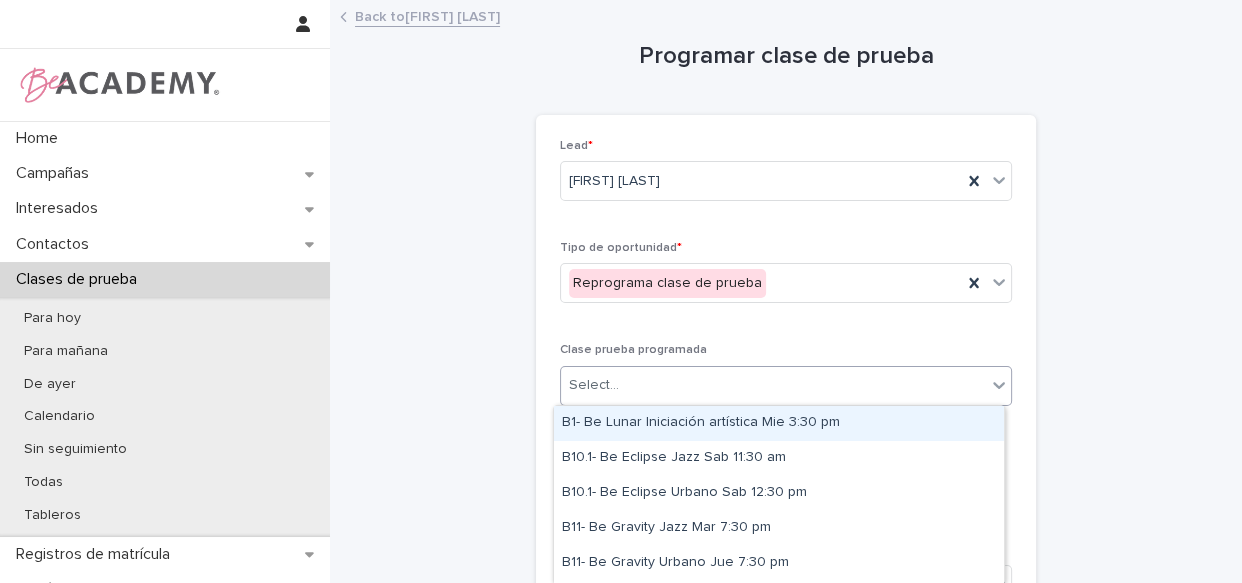 click on "Select..." at bounding box center (773, 385) 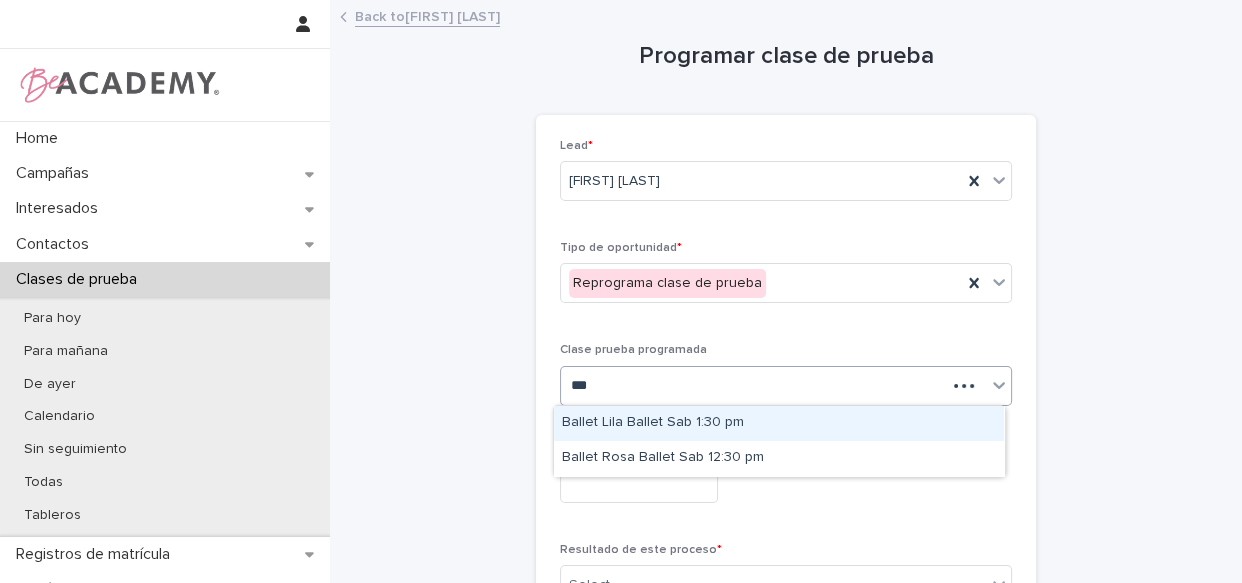 type on "****" 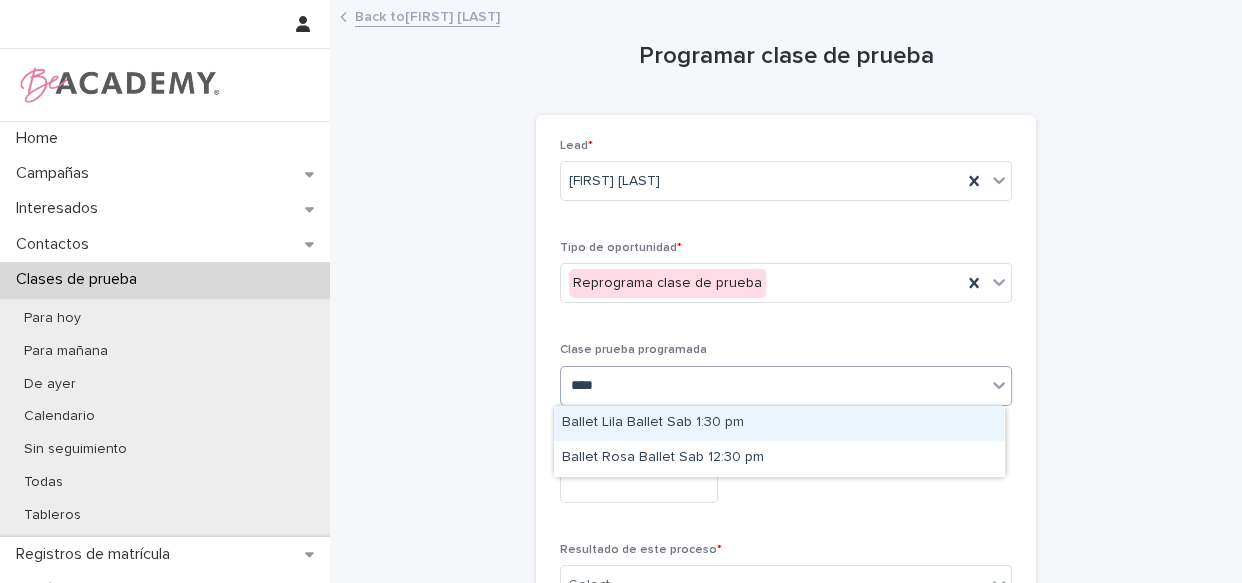 drag, startPoint x: 652, startPoint y: 440, endPoint x: 658, endPoint y: 425, distance: 16.155495 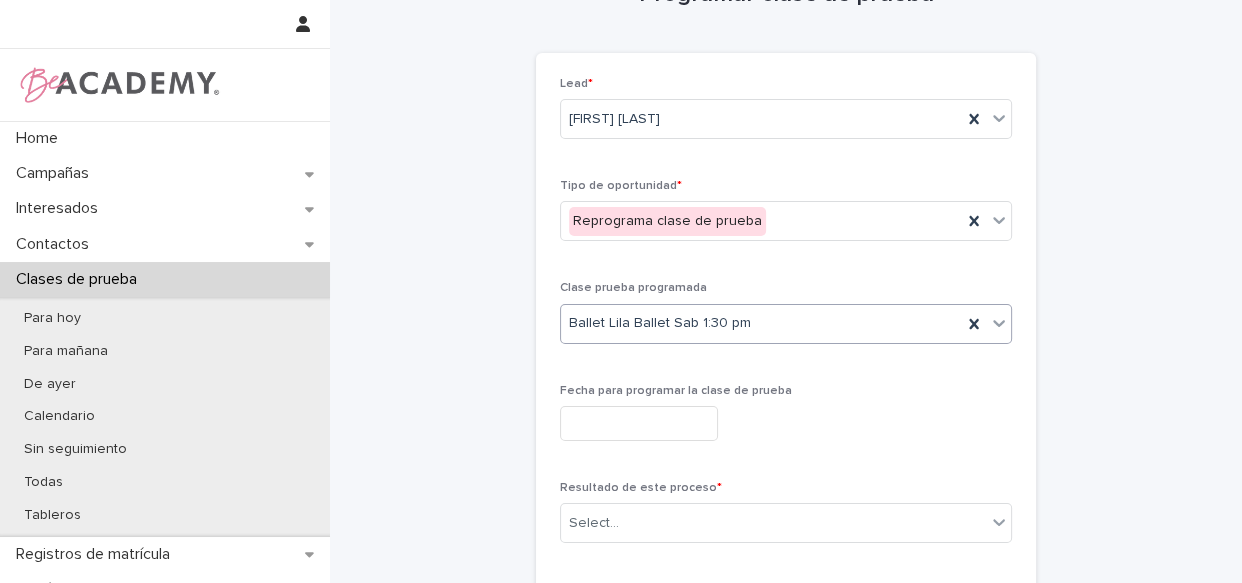 scroll, scrollTop: 90, scrollLeft: 0, axis: vertical 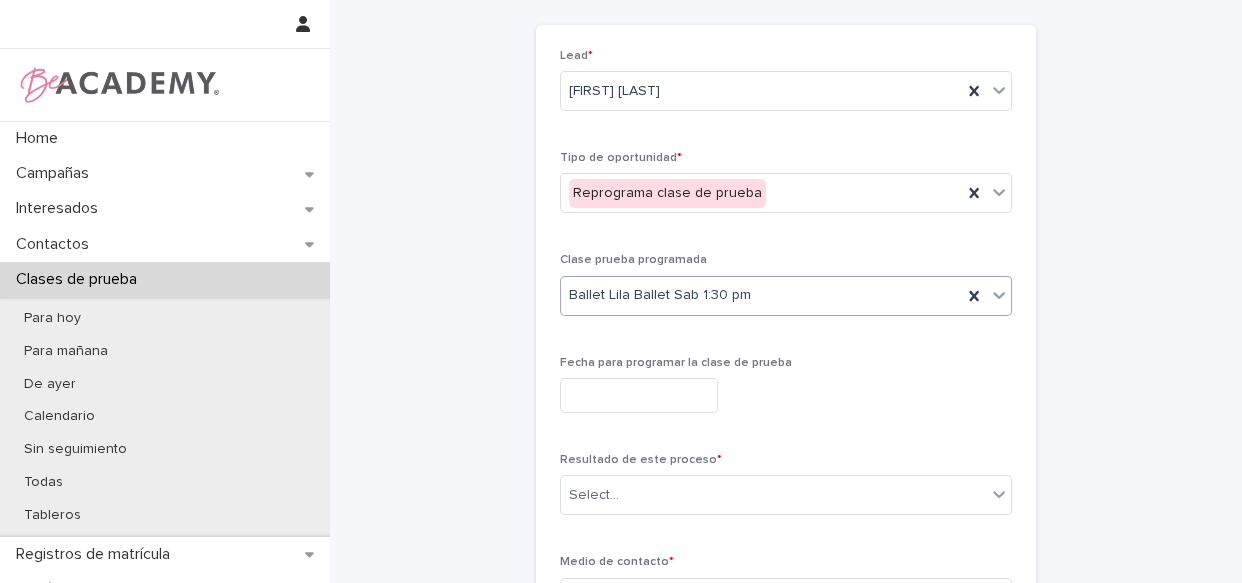 click at bounding box center [639, 395] 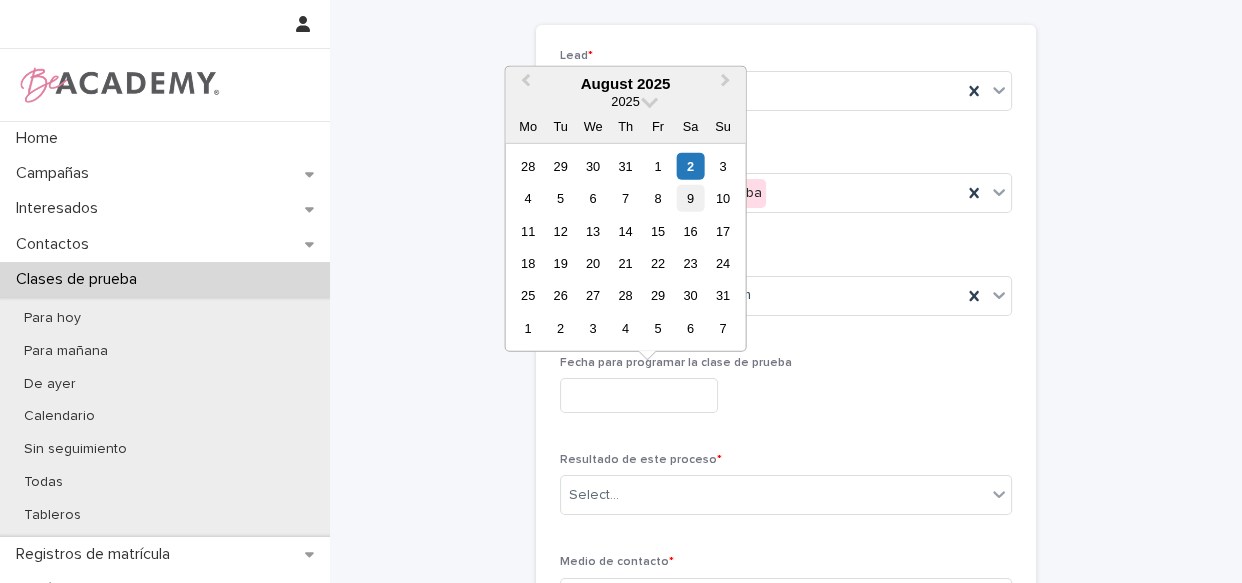 click on "9" at bounding box center (690, 198) 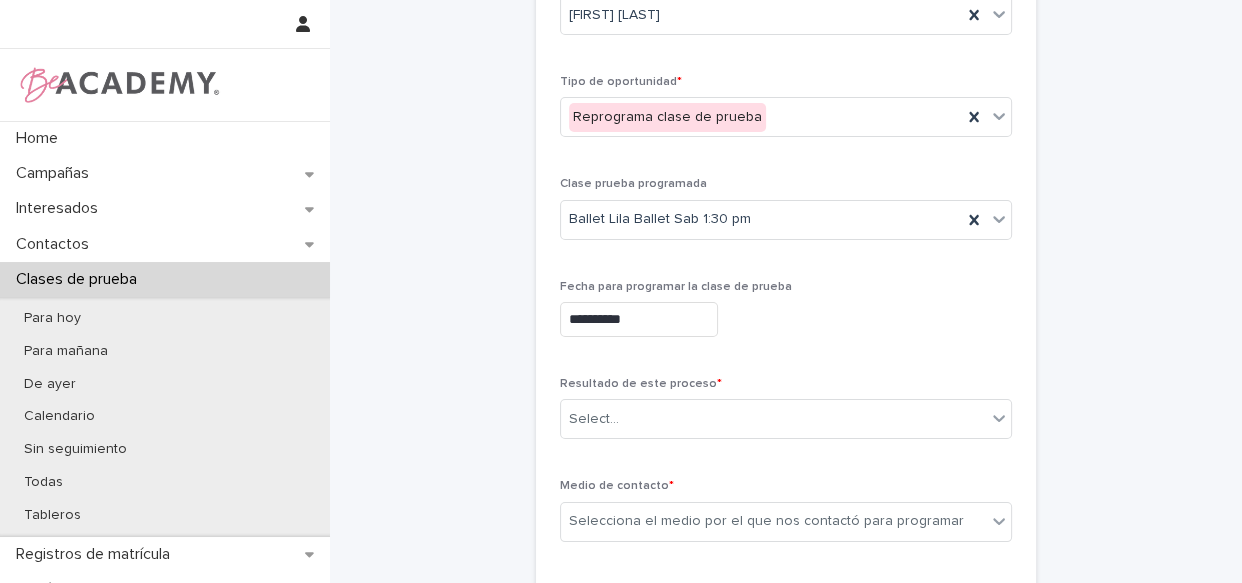 scroll, scrollTop: 272, scrollLeft: 0, axis: vertical 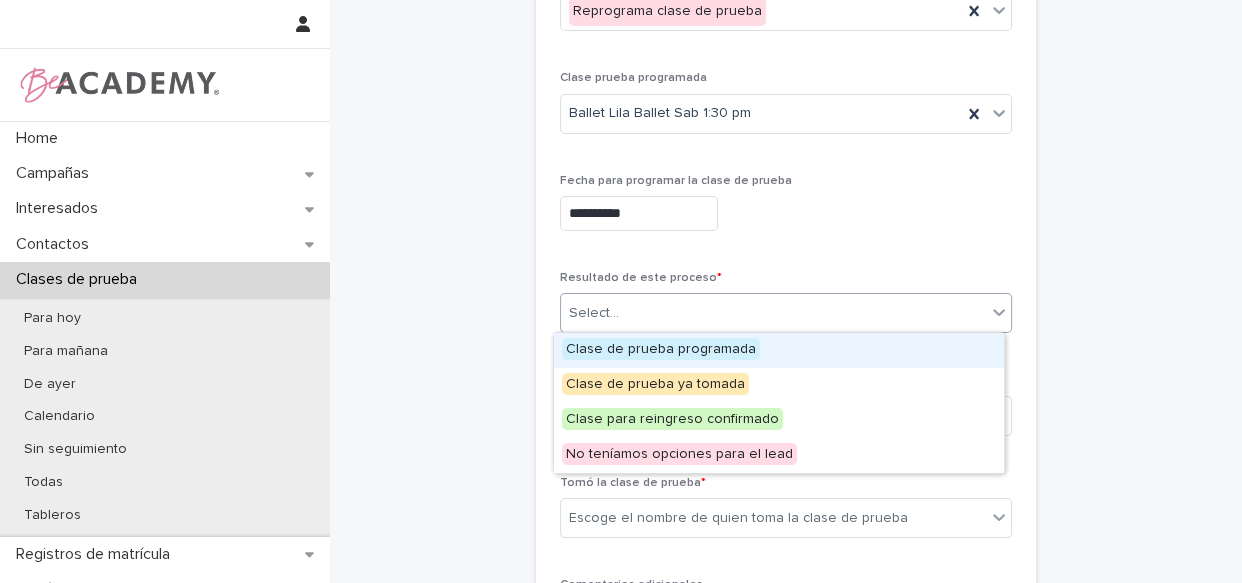 click on "Select..." at bounding box center [773, 313] 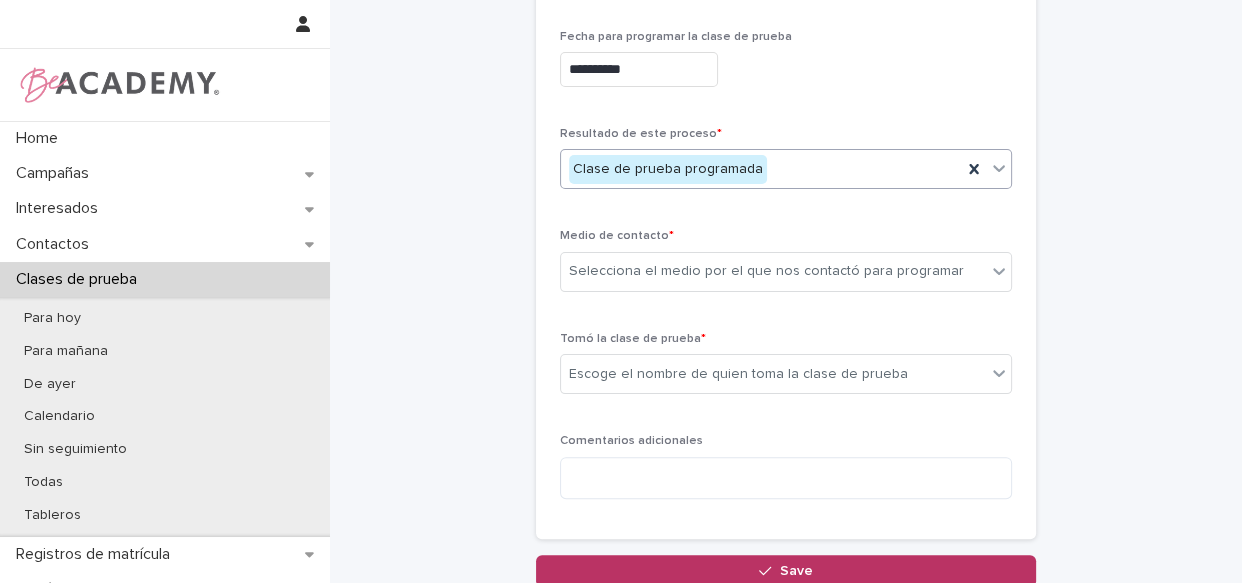 scroll, scrollTop: 454, scrollLeft: 0, axis: vertical 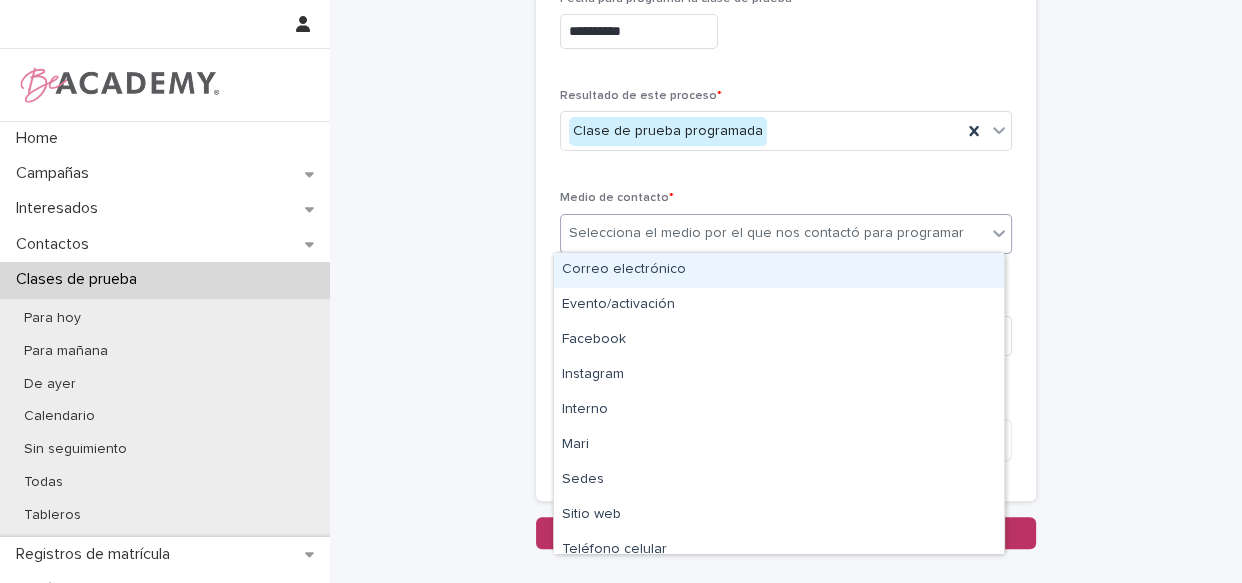 click on "Selecciona el medio por el que nos contactó para programar" at bounding box center (766, 233) 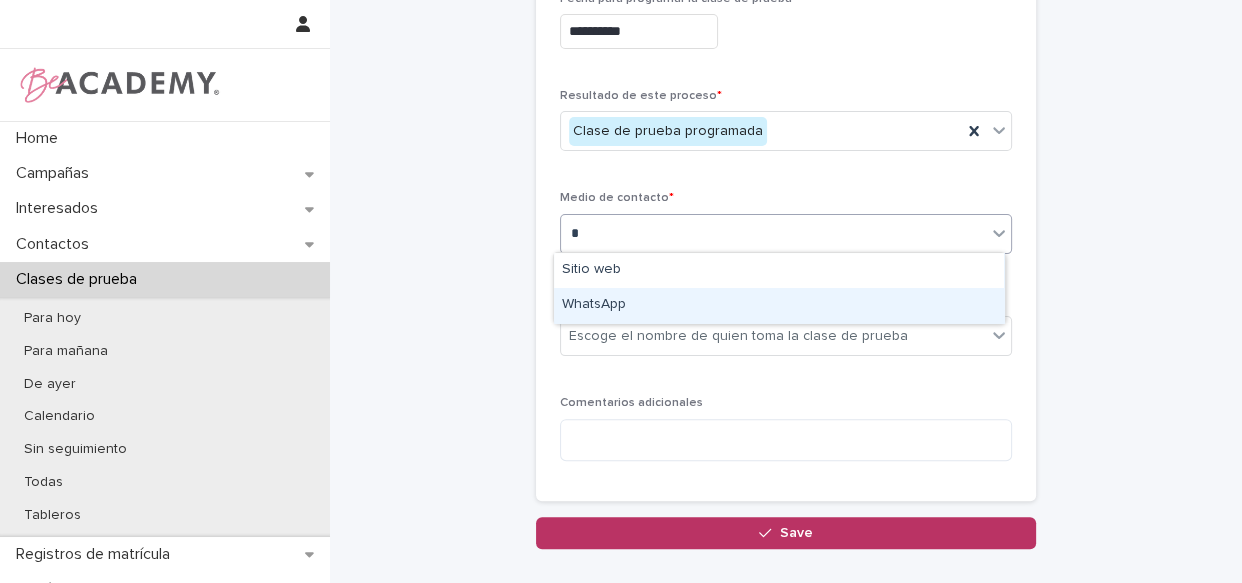 click on "WhatsApp" at bounding box center [779, 305] 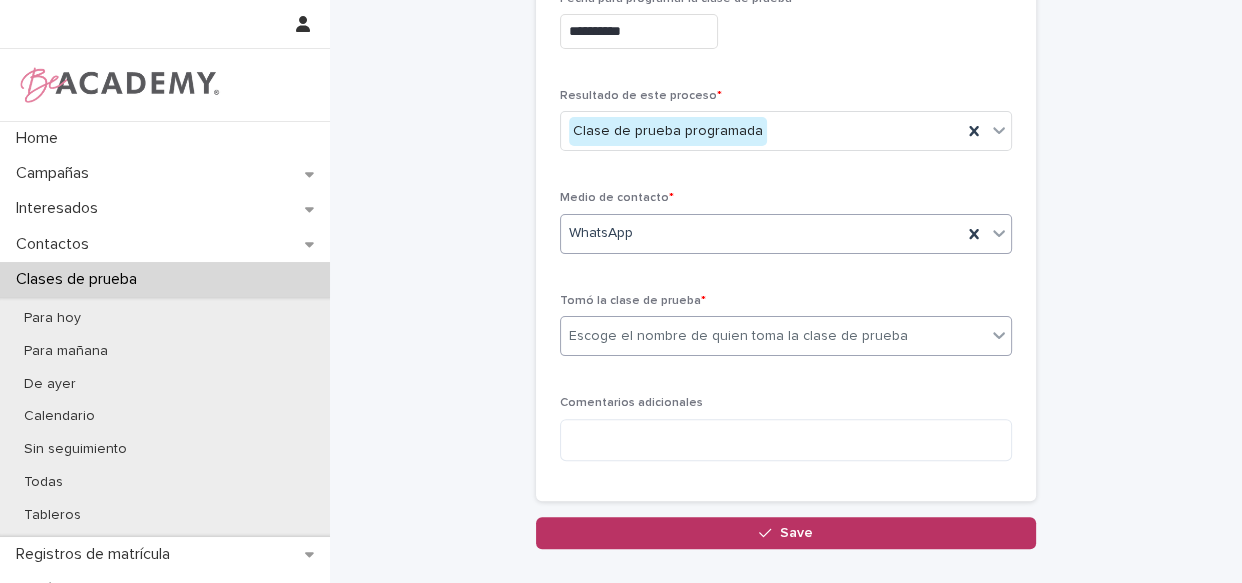 click on "Escoge el nombre de quien toma la clase de prueba" at bounding box center (738, 336) 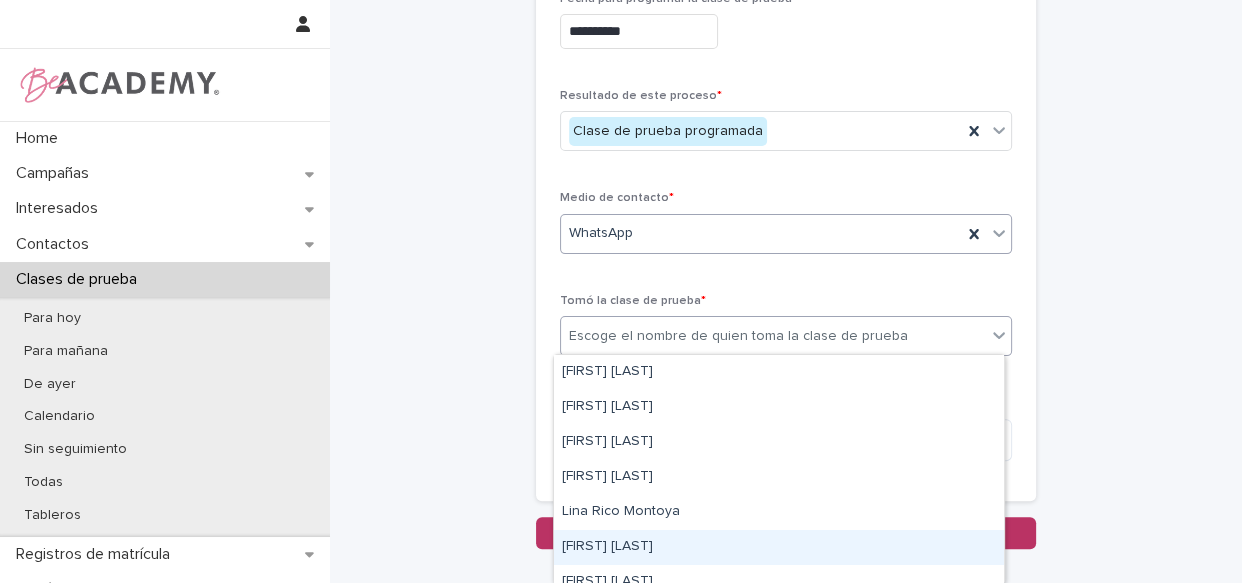 drag, startPoint x: 620, startPoint y: 326, endPoint x: 629, endPoint y: 541, distance: 215.1883 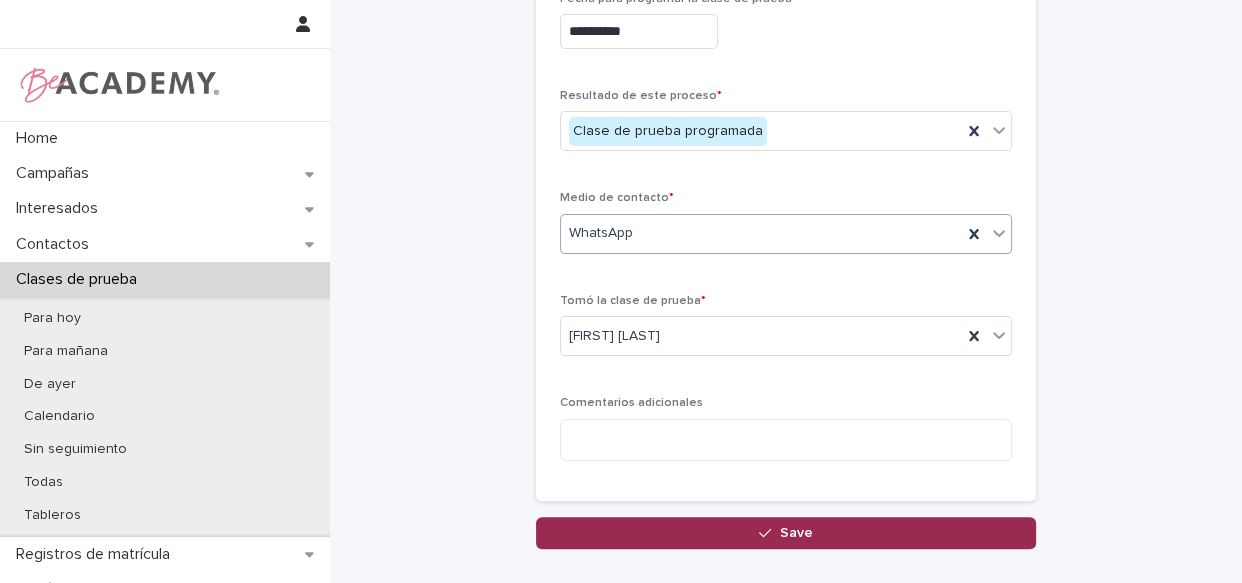click on "Save" at bounding box center [796, 533] 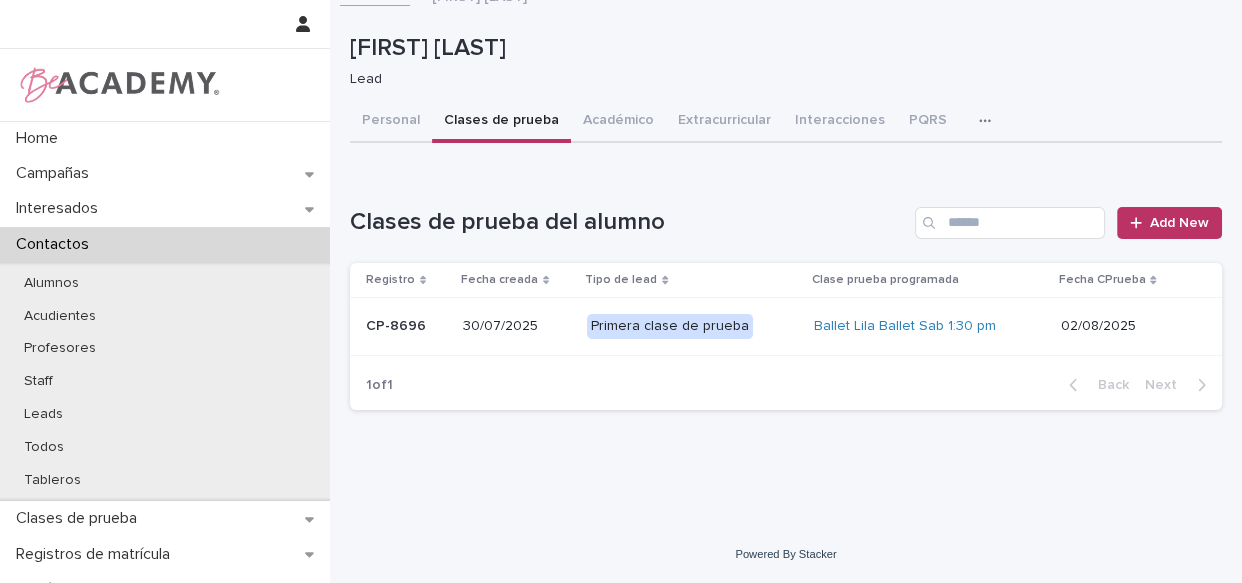 scroll, scrollTop: 0, scrollLeft: 0, axis: both 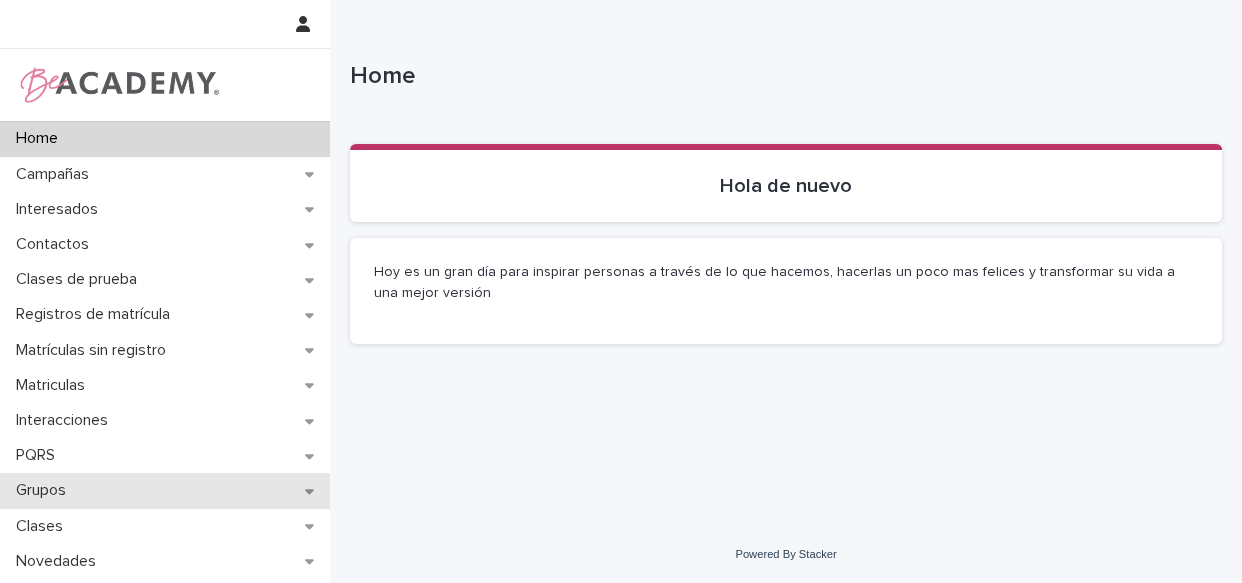 click on "Grupos" at bounding box center (45, 490) 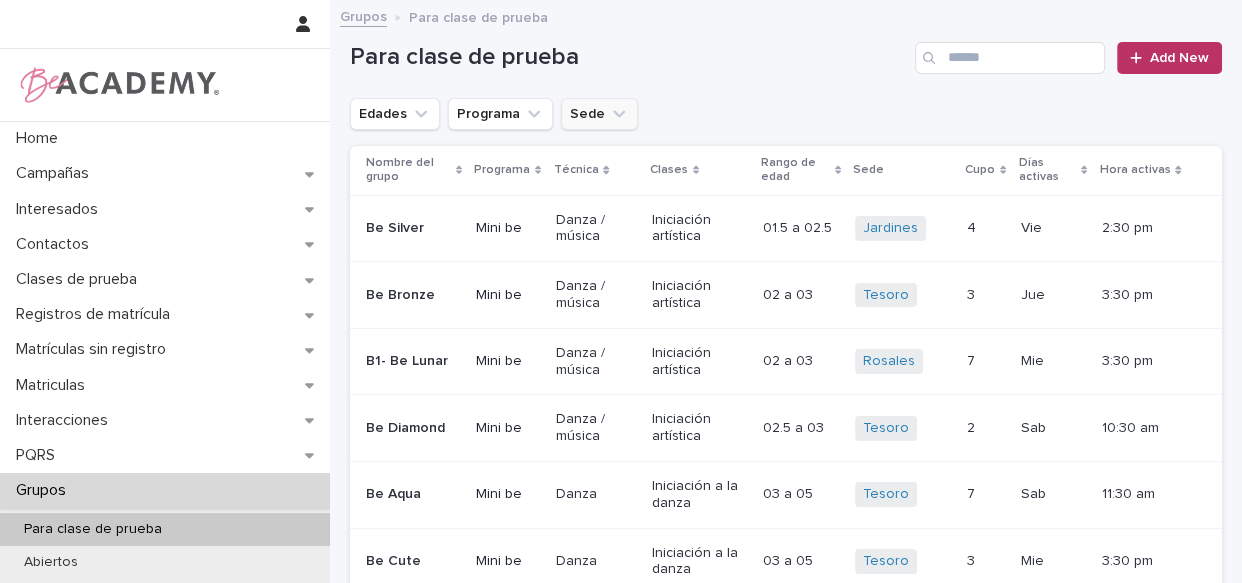 click 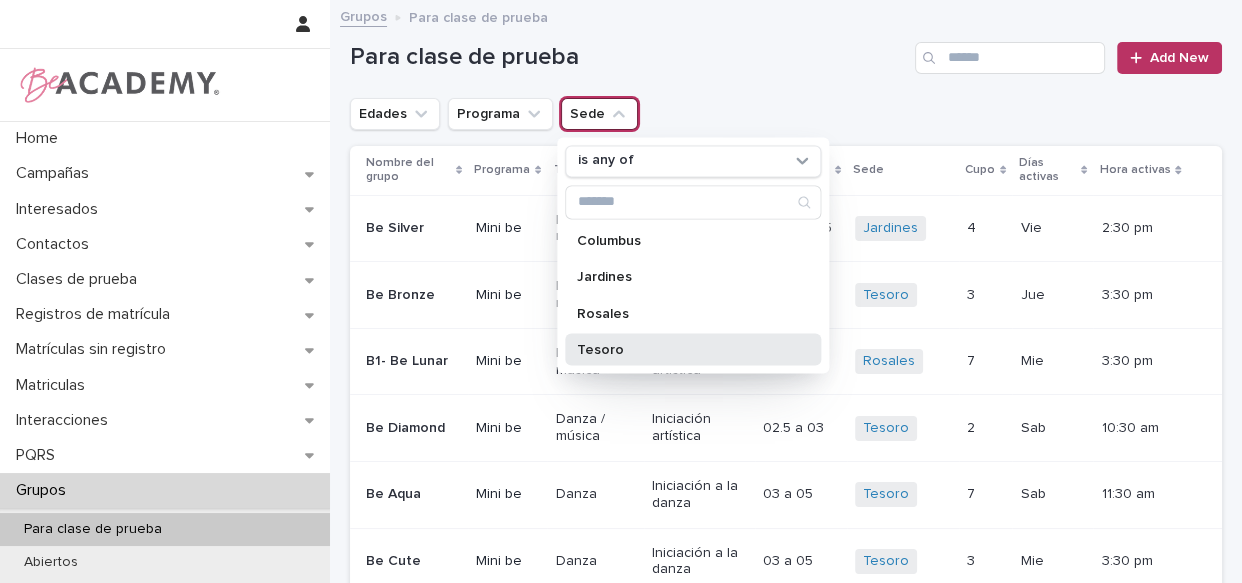 click on "Tesoro" at bounding box center [683, 349] 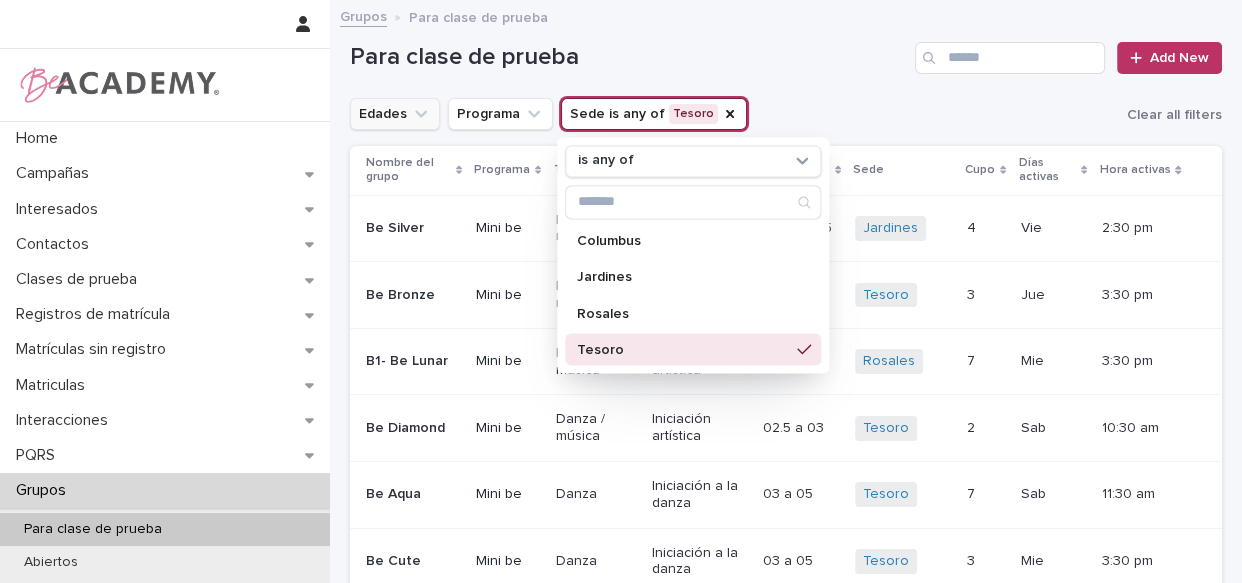 click on "Edades" at bounding box center (395, 114) 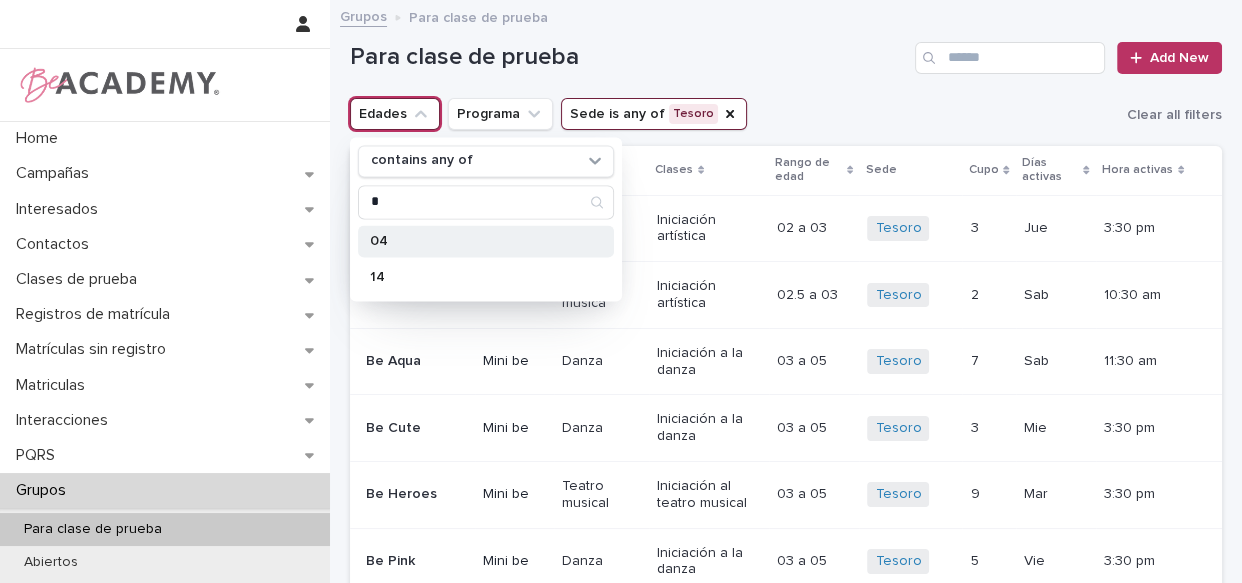 type on "*" 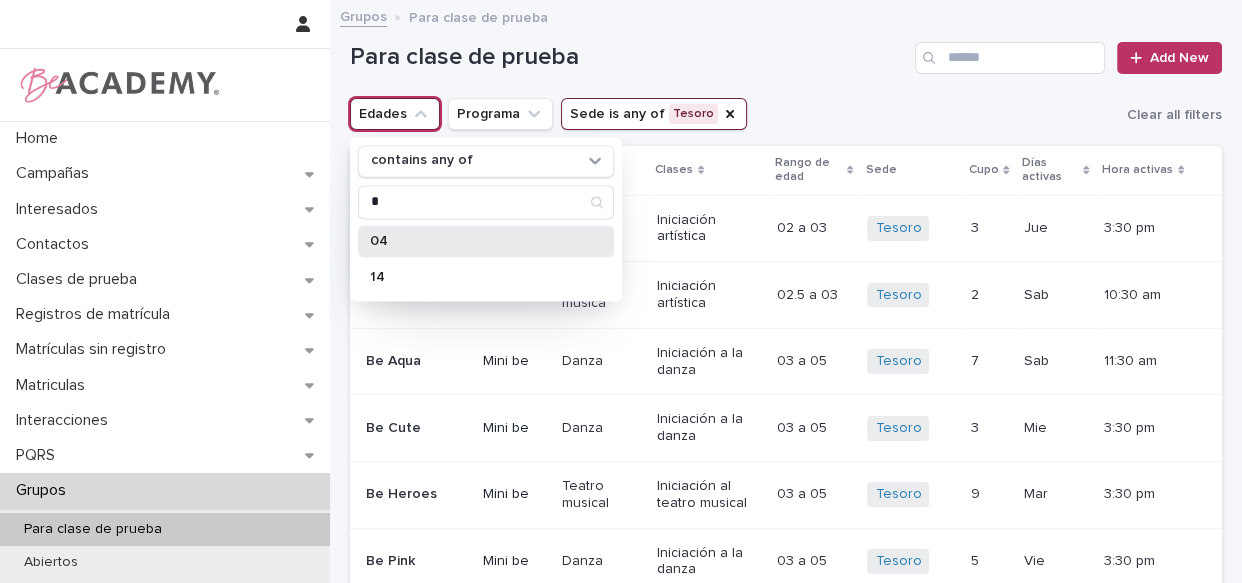 click on "04" at bounding box center (476, 241) 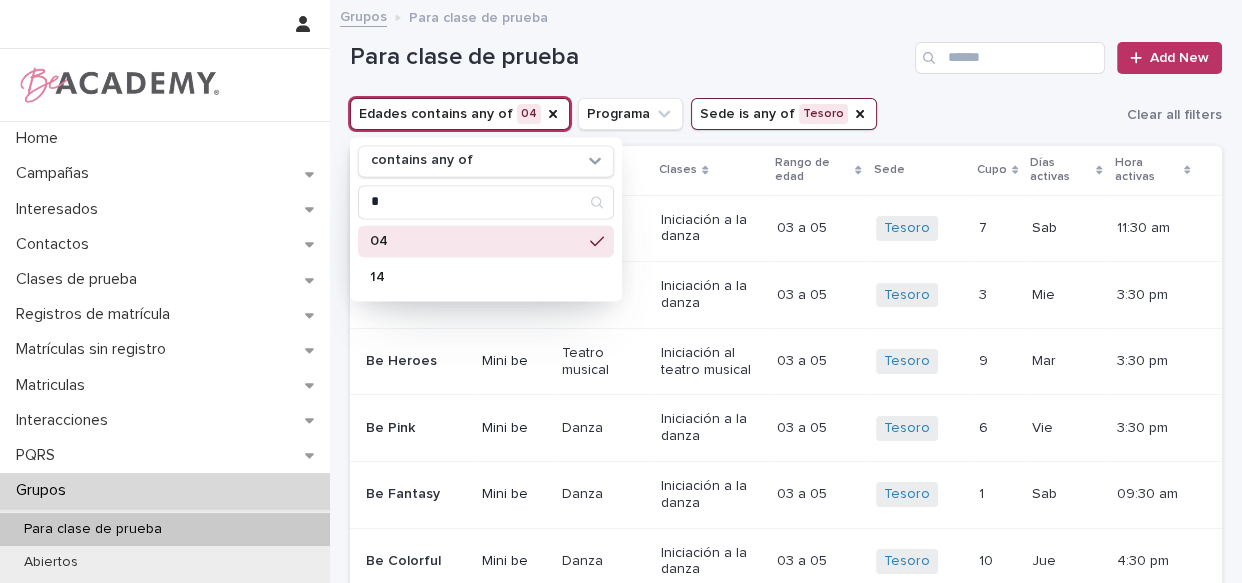click on "Para clase de prueba" at bounding box center (628, 57) 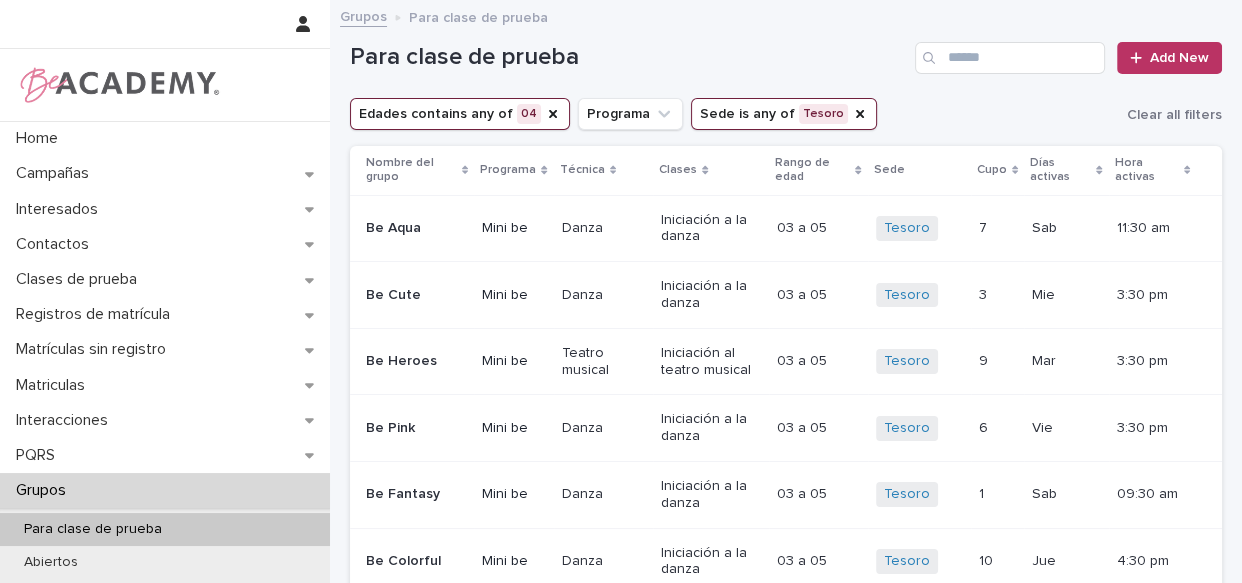 drag, startPoint x: 1223, startPoint y: 151, endPoint x: 1225, endPoint y: 276, distance: 125.016 